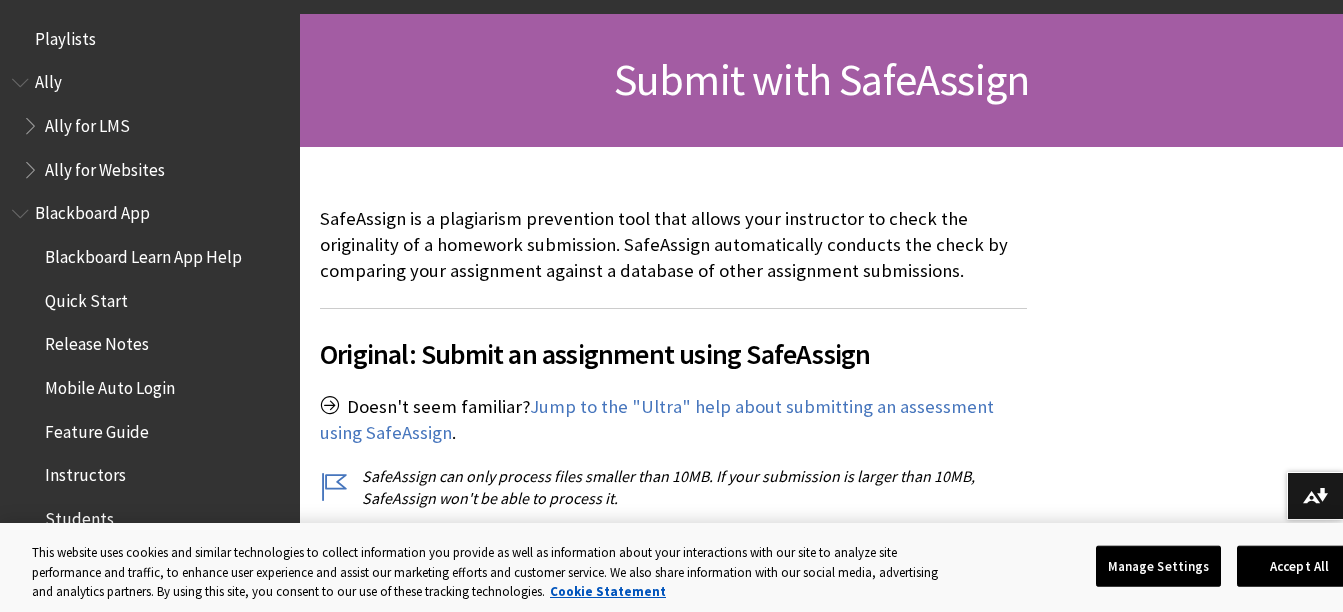 scroll, scrollTop: 271, scrollLeft: 0, axis: vertical 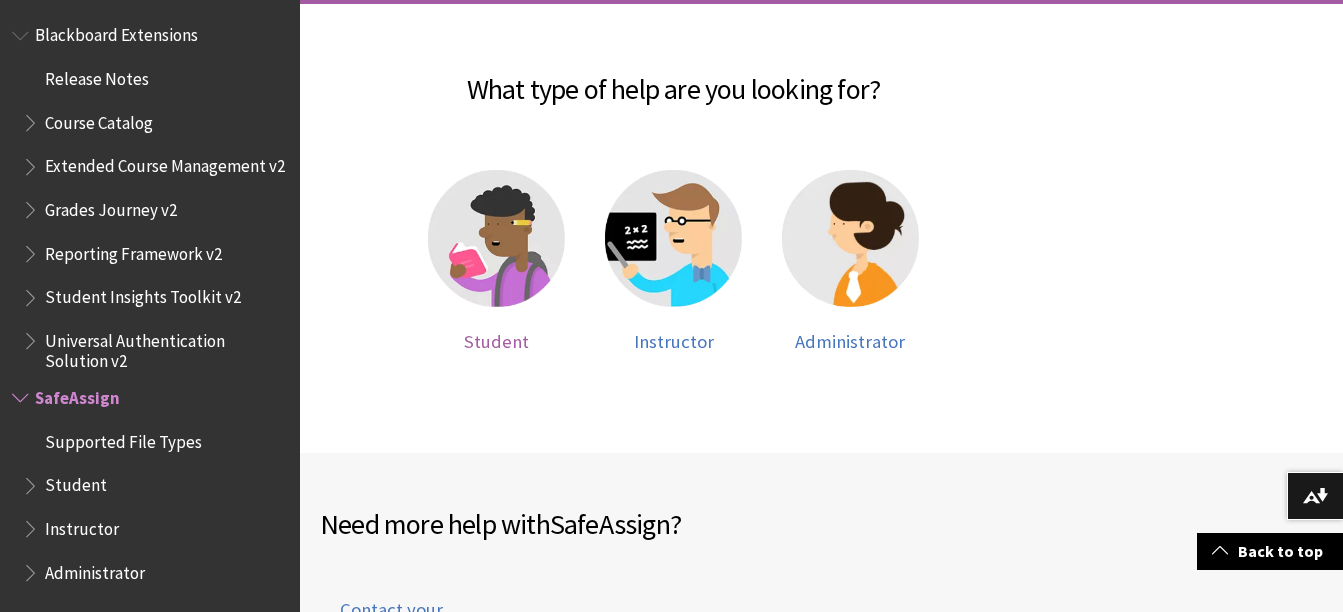 click at bounding box center [496, 238] 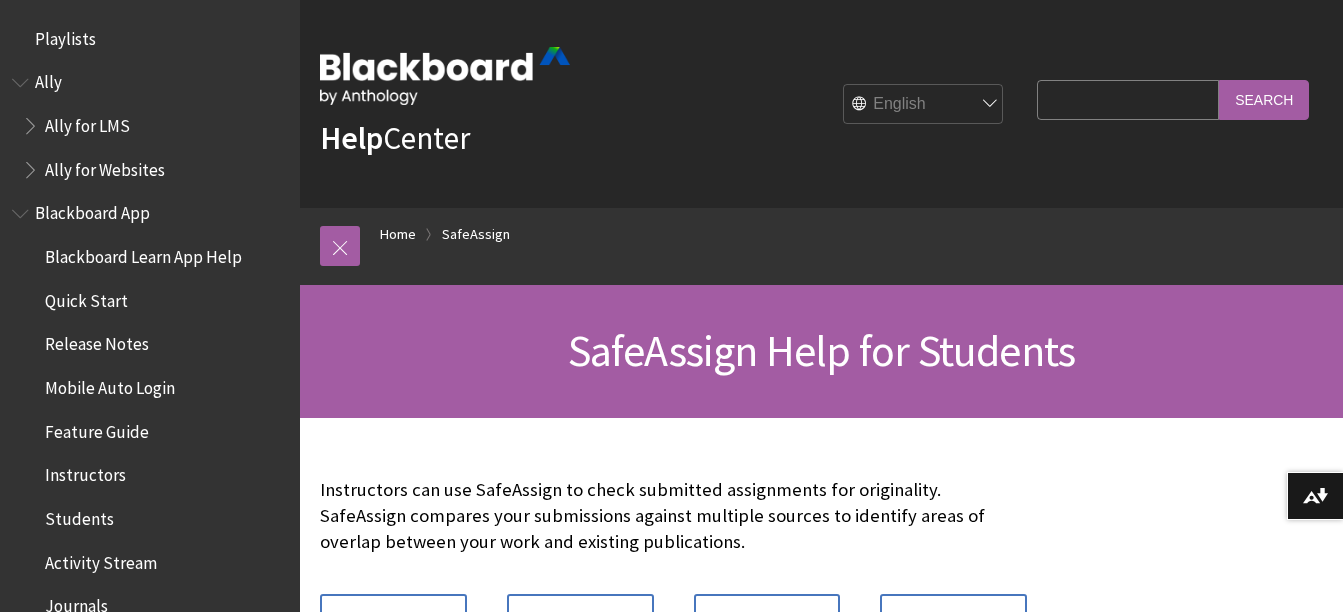 scroll, scrollTop: 0, scrollLeft: 0, axis: both 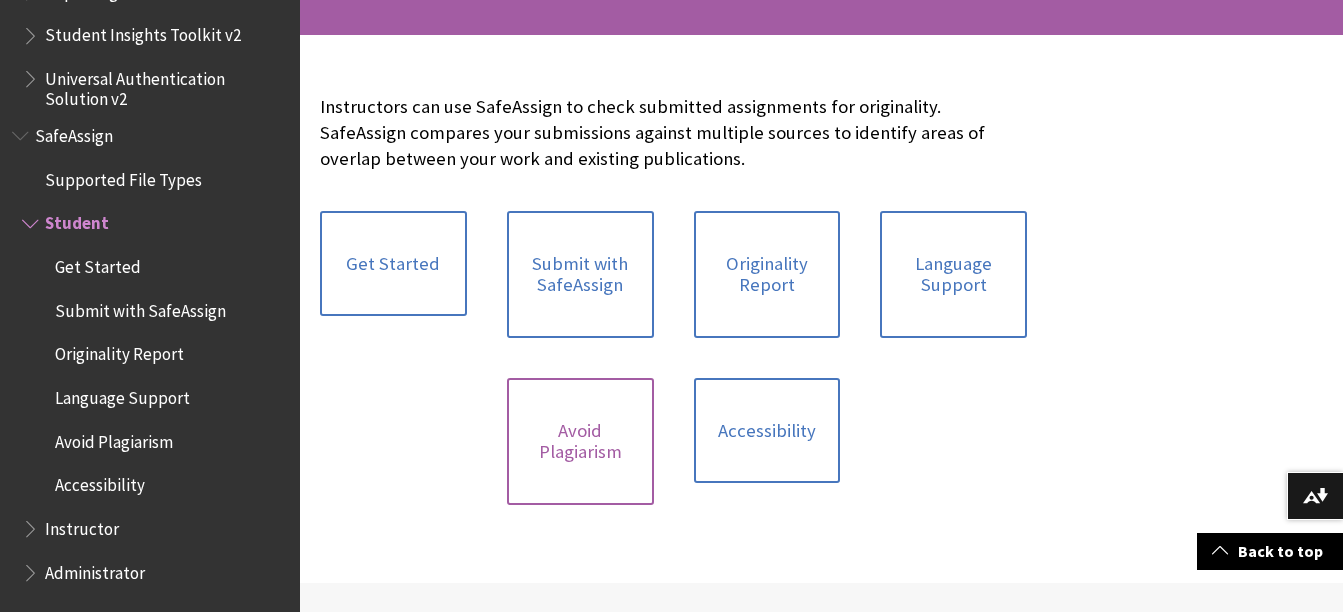 click on "Avoid Plagiarism" at bounding box center (580, 441) 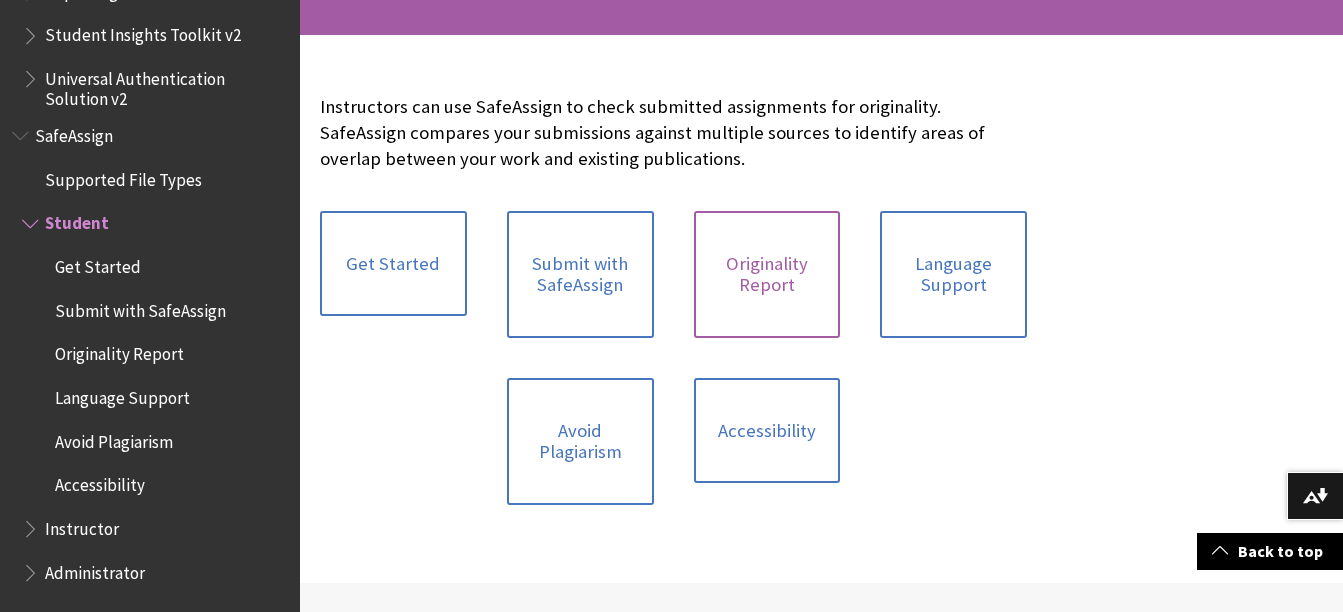 click on "Originality Report" at bounding box center (767, 274) 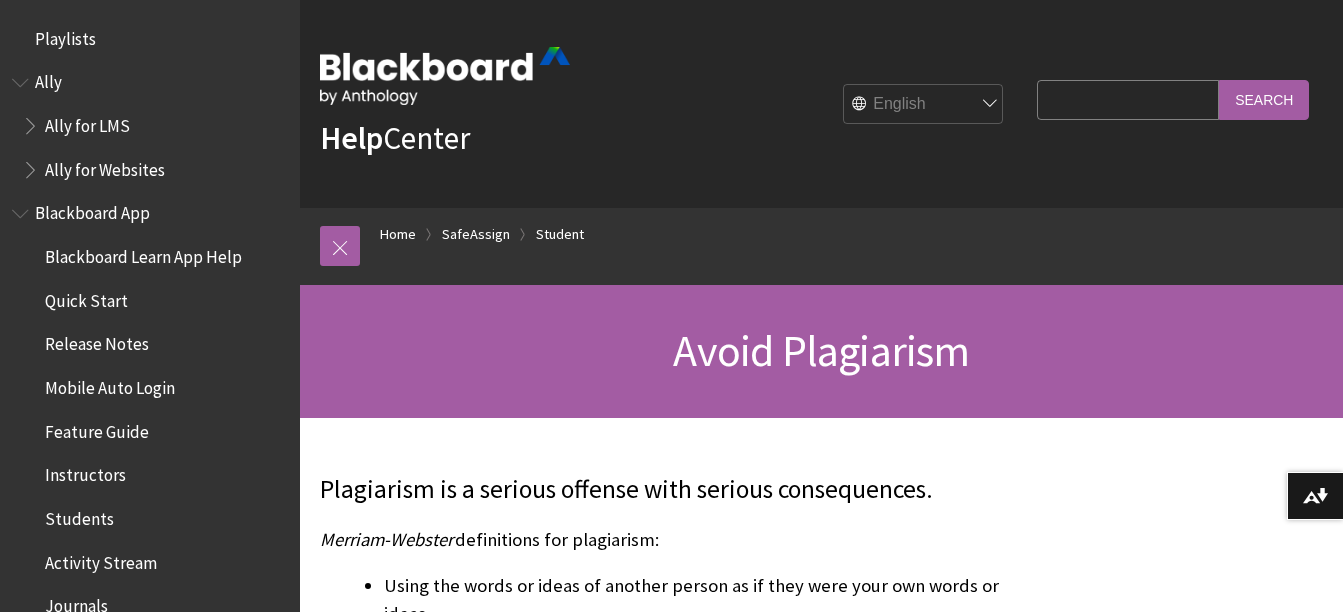 scroll, scrollTop: 177, scrollLeft: 0, axis: vertical 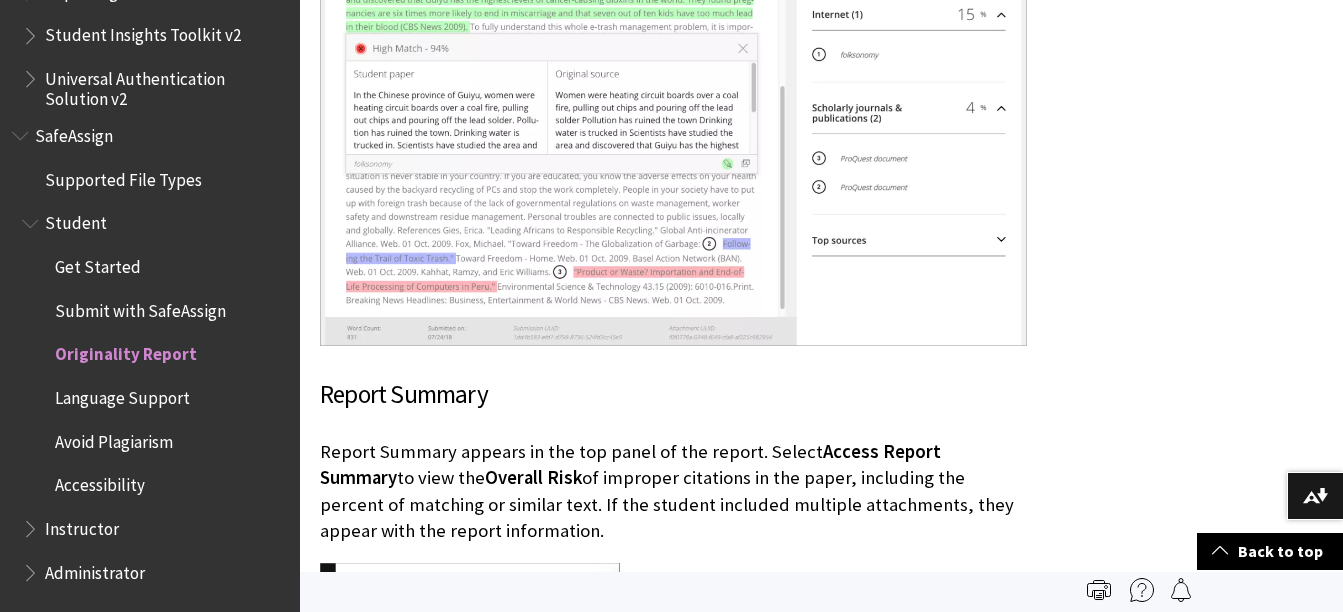 click on "SafeAssign" at bounding box center [74, 132] 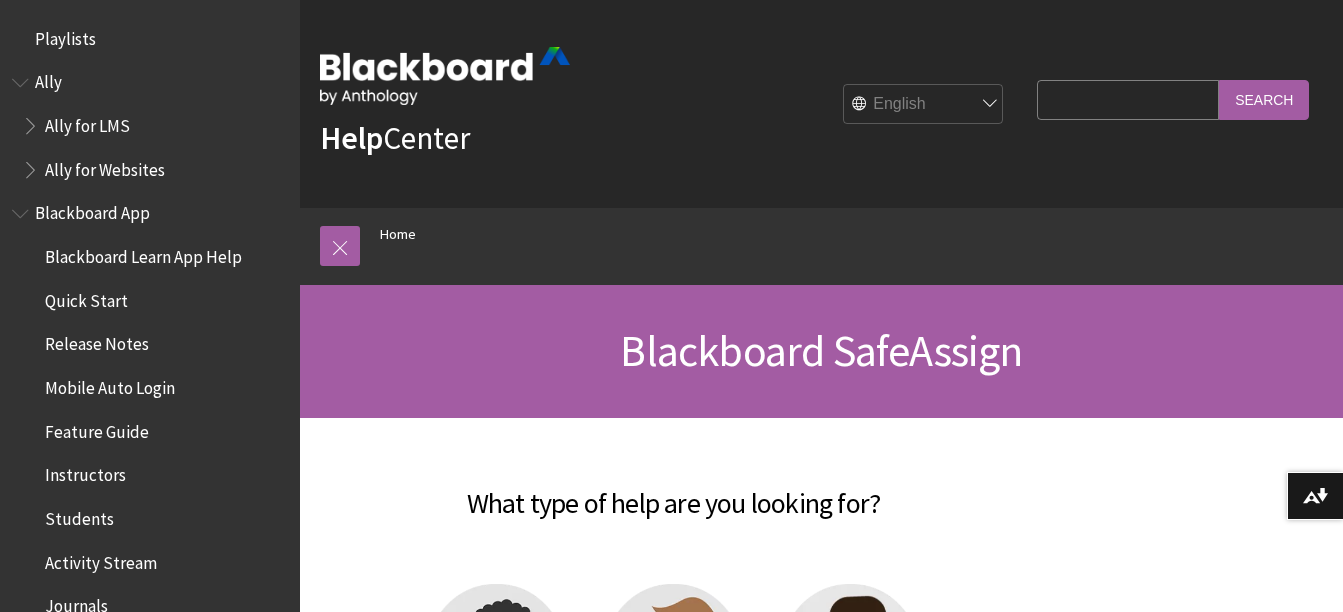 scroll, scrollTop: 0, scrollLeft: 0, axis: both 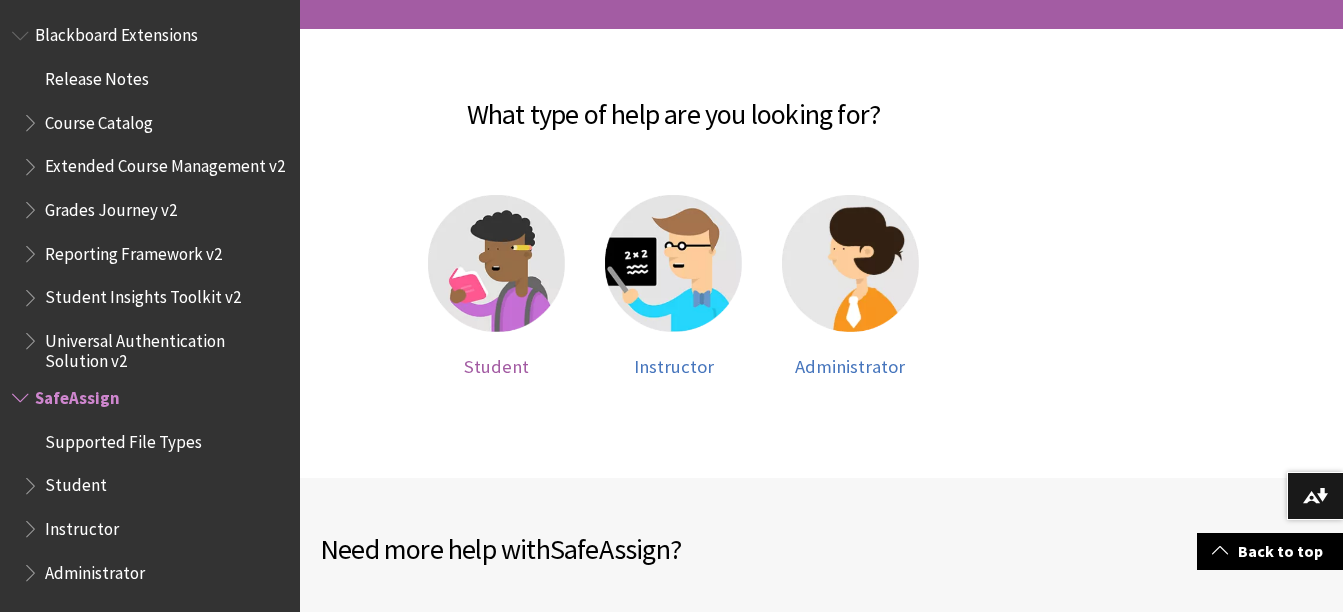 click at bounding box center (496, 263) 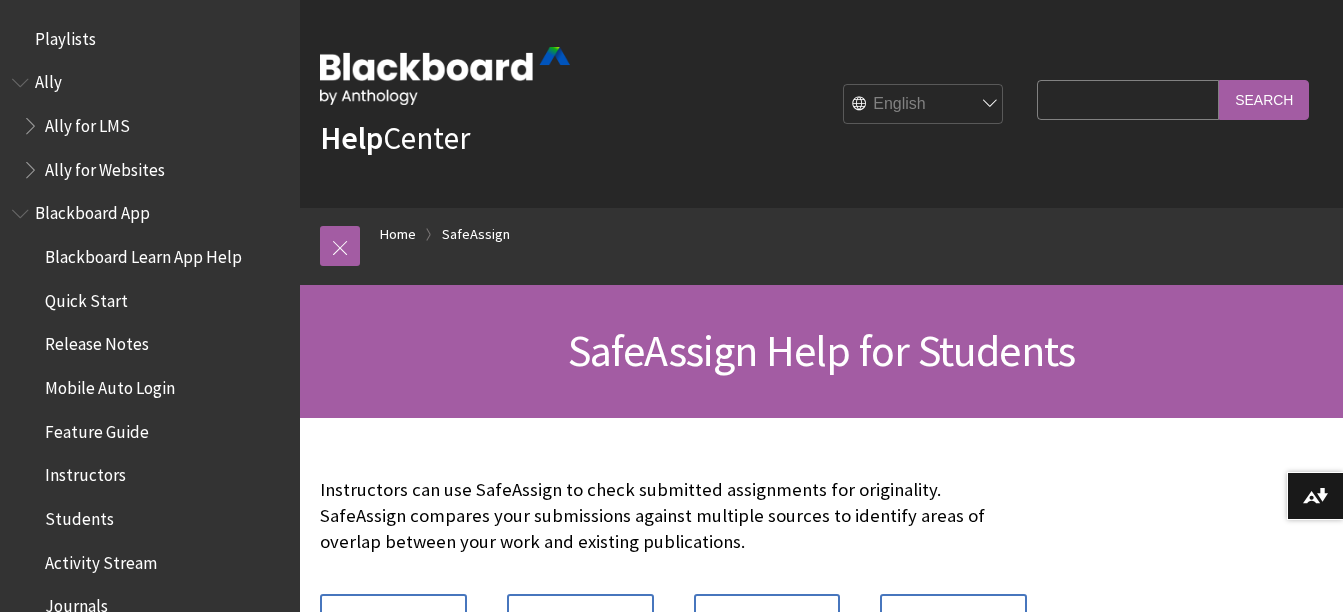 scroll, scrollTop: 0, scrollLeft: 0, axis: both 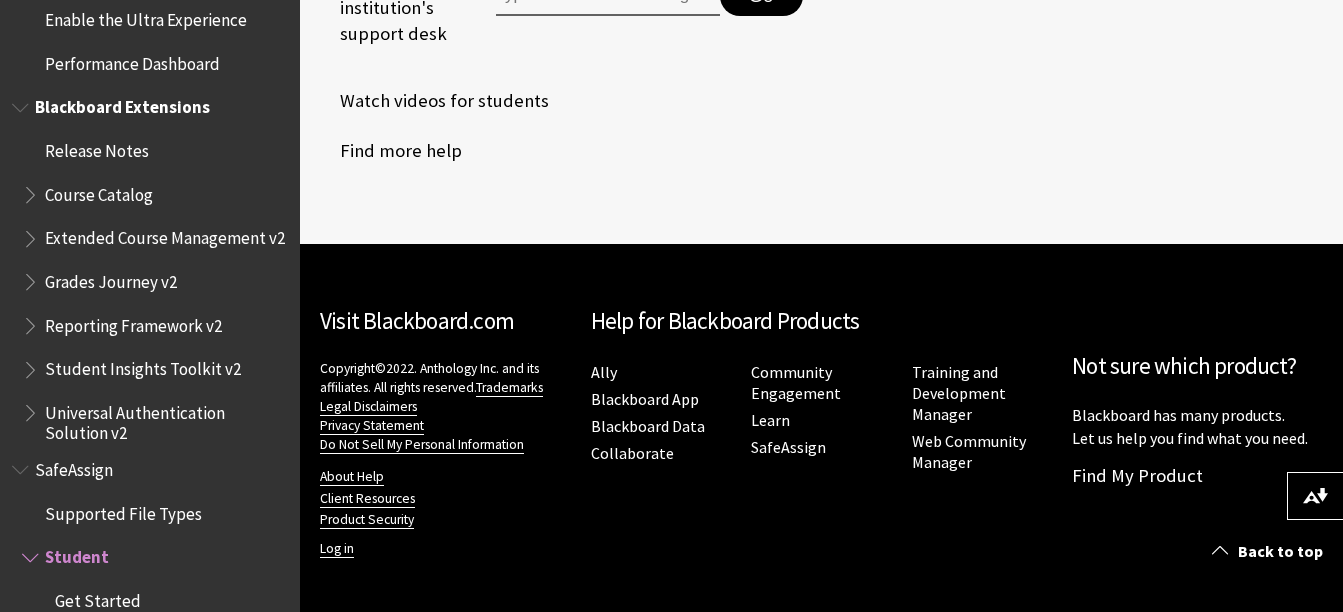 click on "Extended Course Management v2" at bounding box center [165, 235] 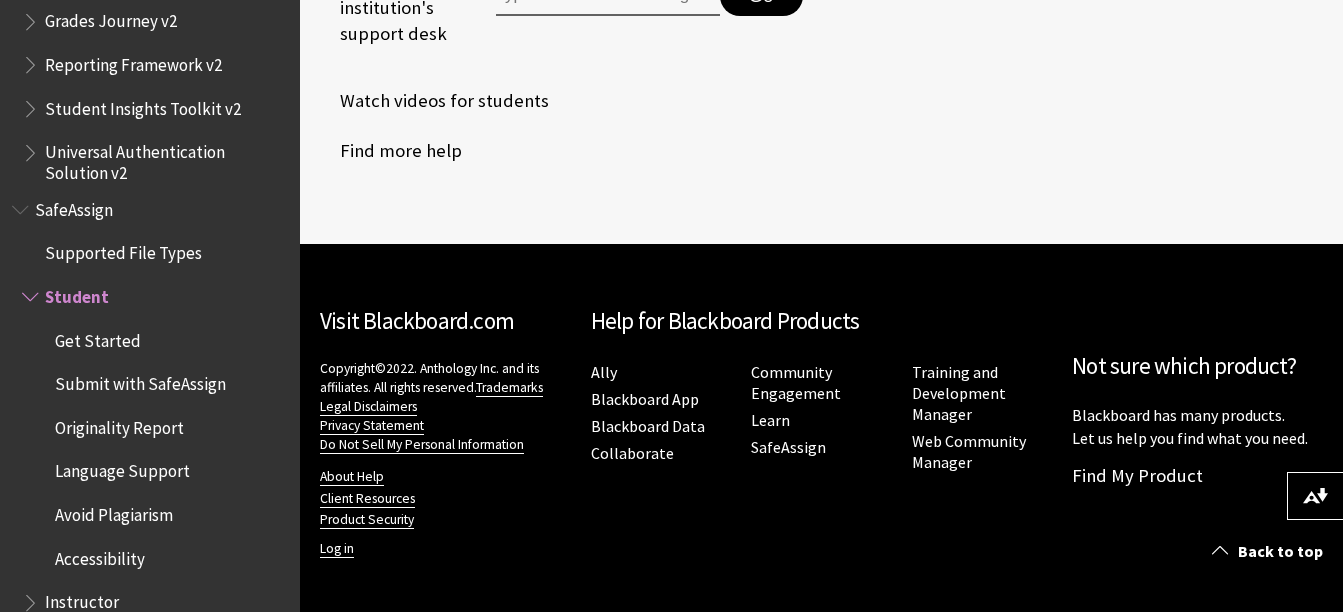 scroll, scrollTop: 2357, scrollLeft: 0, axis: vertical 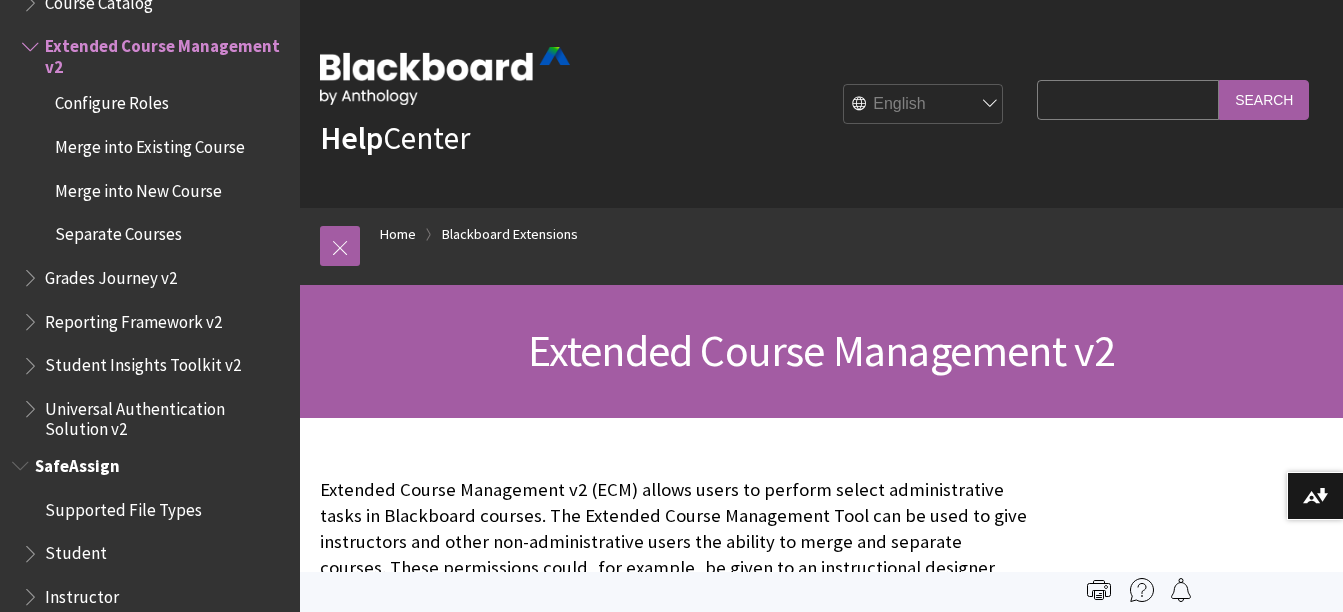 click on "SafeAssign" at bounding box center [77, 462] 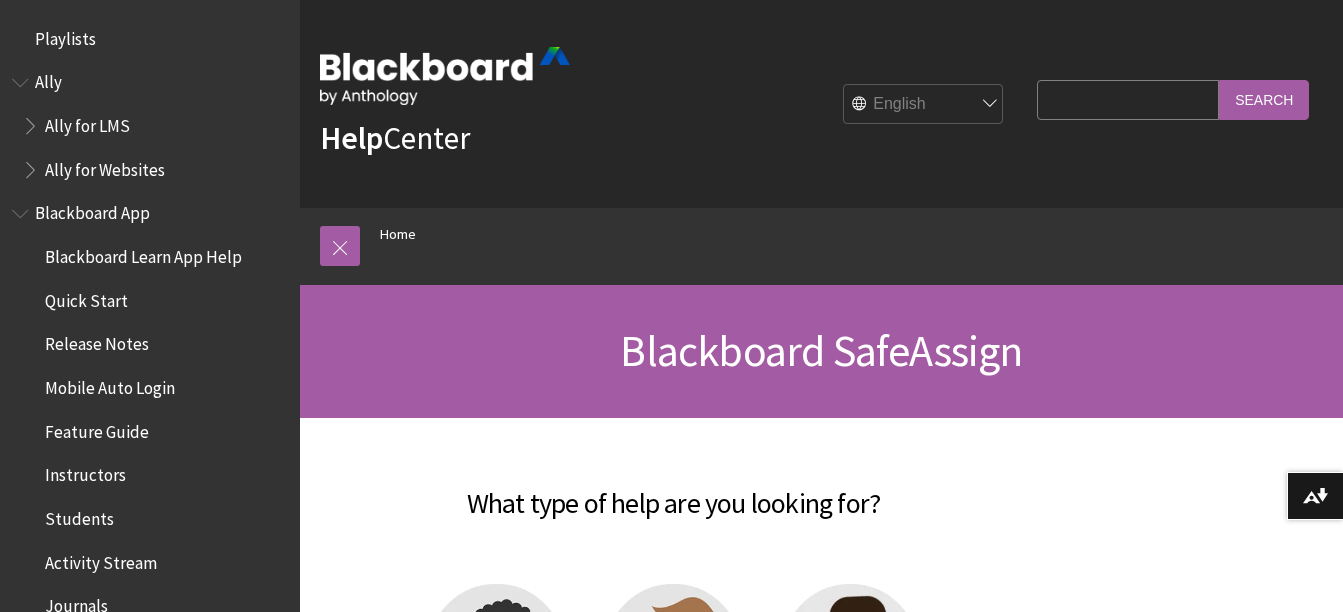 scroll, scrollTop: 0, scrollLeft: 0, axis: both 